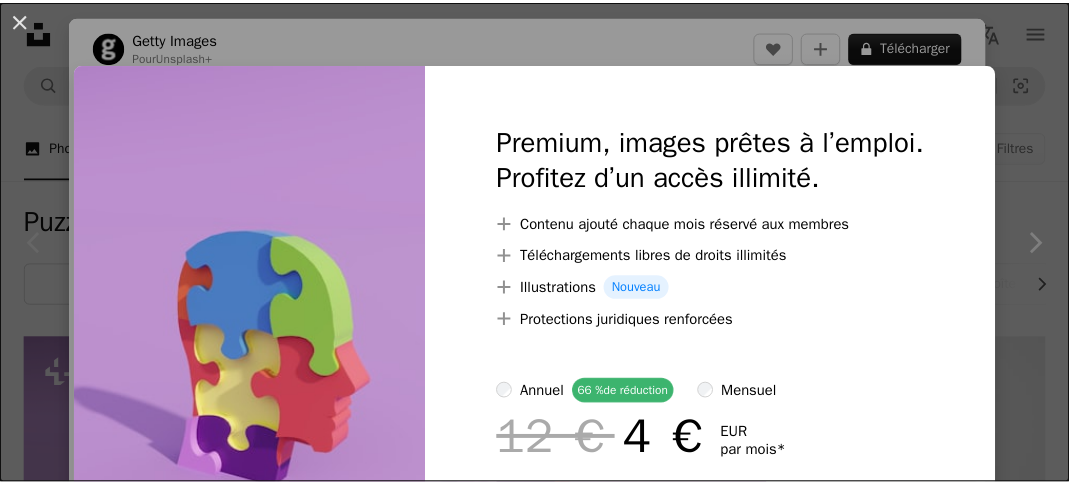 scroll, scrollTop: 264, scrollLeft: 0, axis: vertical 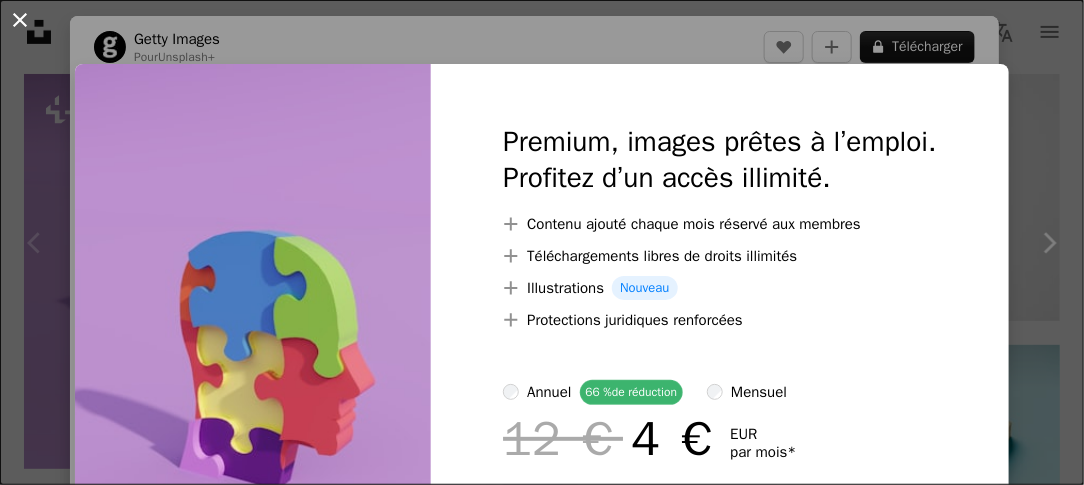 click on "An X shape" at bounding box center (20, 20) 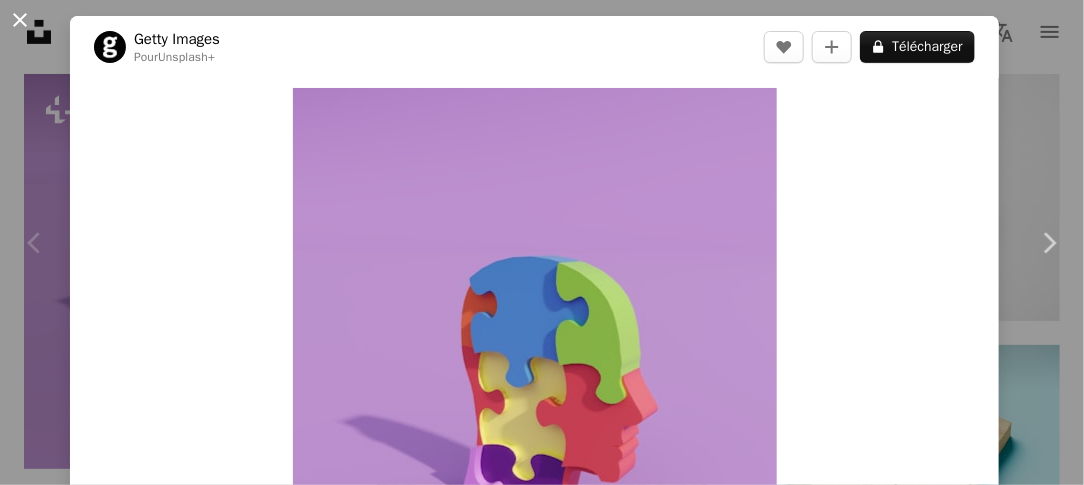 click on "An X shape" at bounding box center (20, 20) 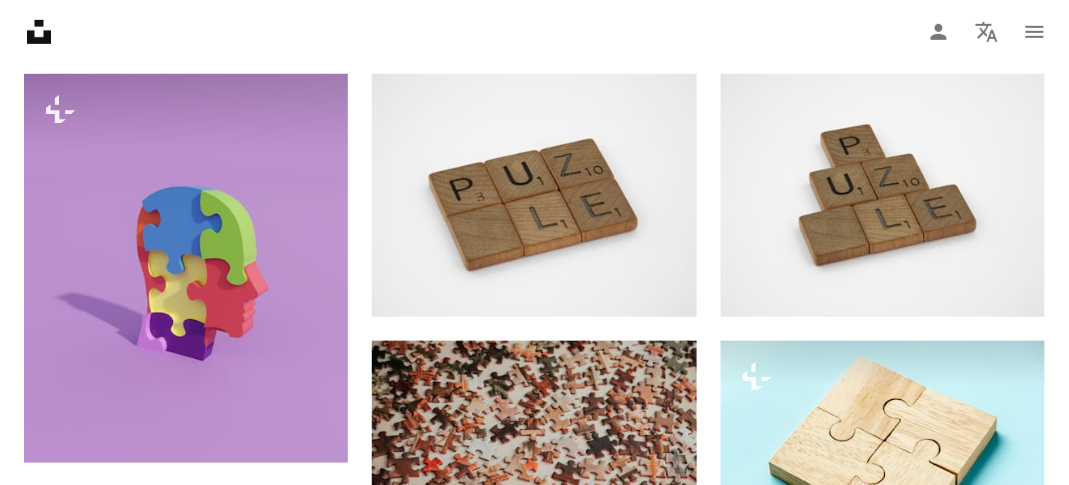 scroll, scrollTop: 0, scrollLeft: 0, axis: both 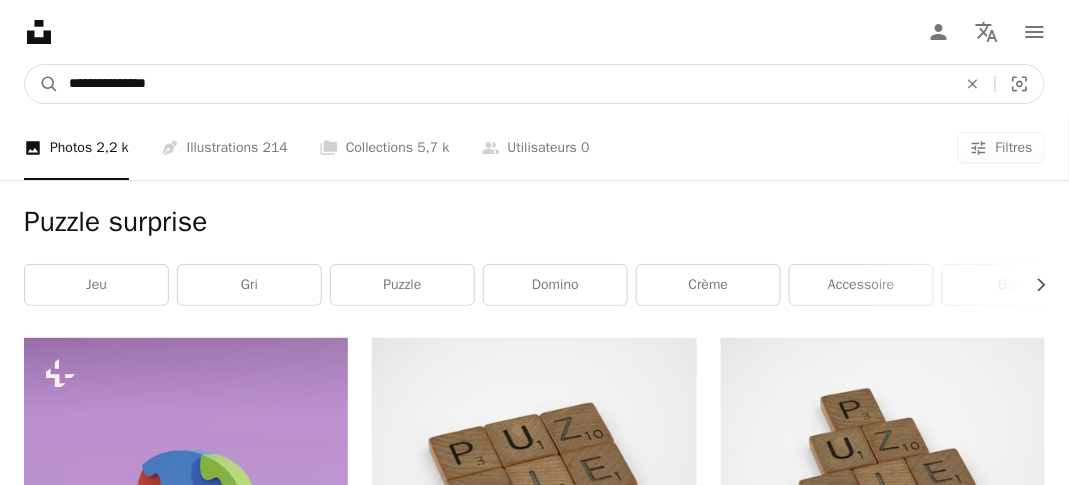 drag, startPoint x: 68, startPoint y: 84, endPoint x: 213, endPoint y: 81, distance: 145.03104 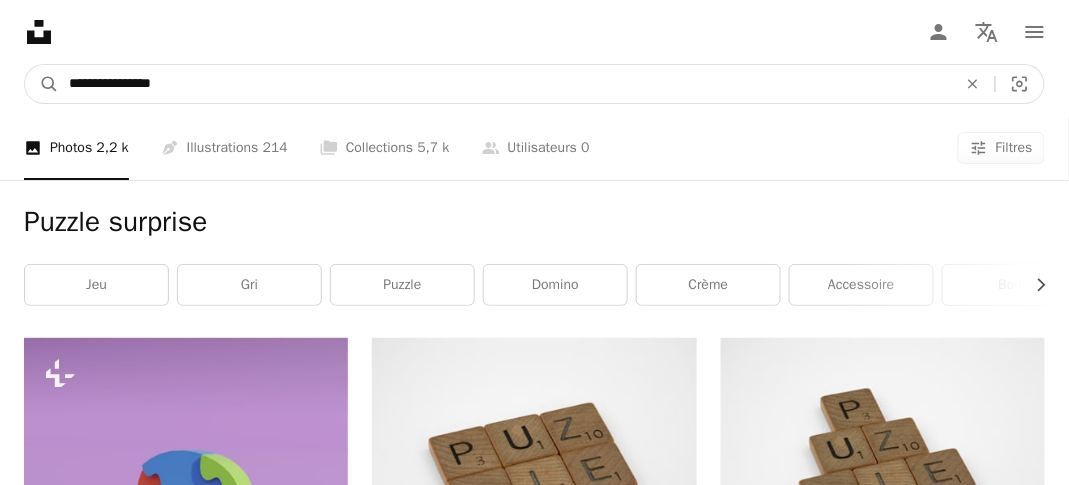 click on "A magnifying glass" at bounding box center (42, 84) 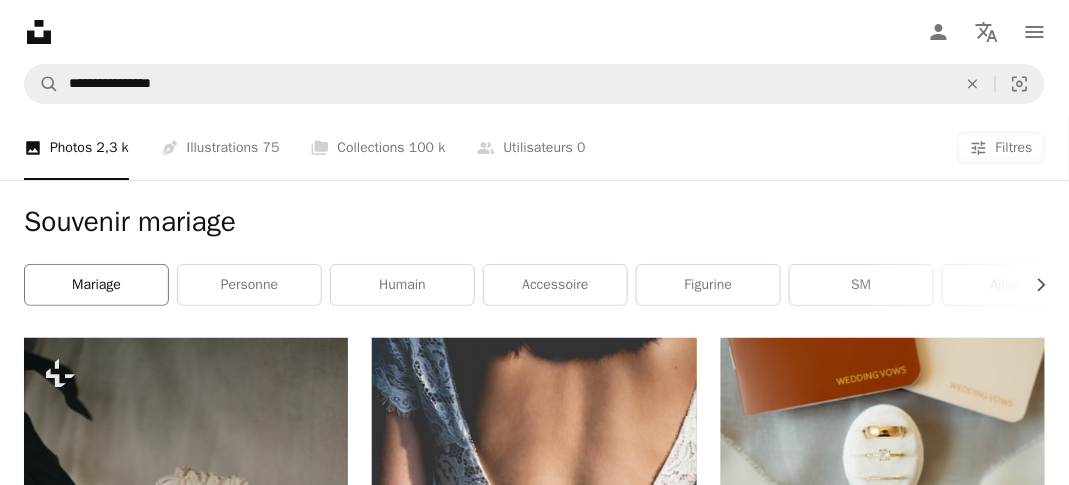 click on "mariage" at bounding box center (96, 285) 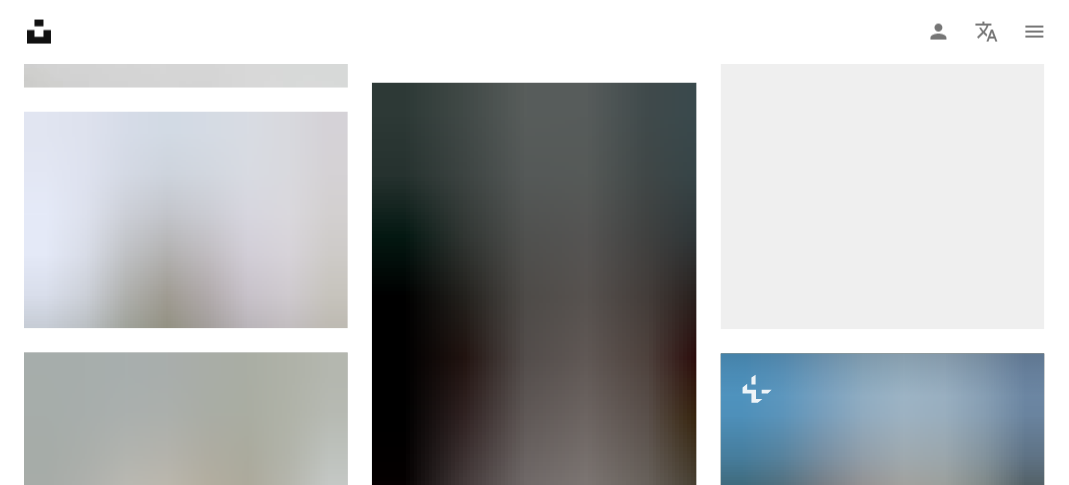 scroll, scrollTop: 744, scrollLeft: 0, axis: vertical 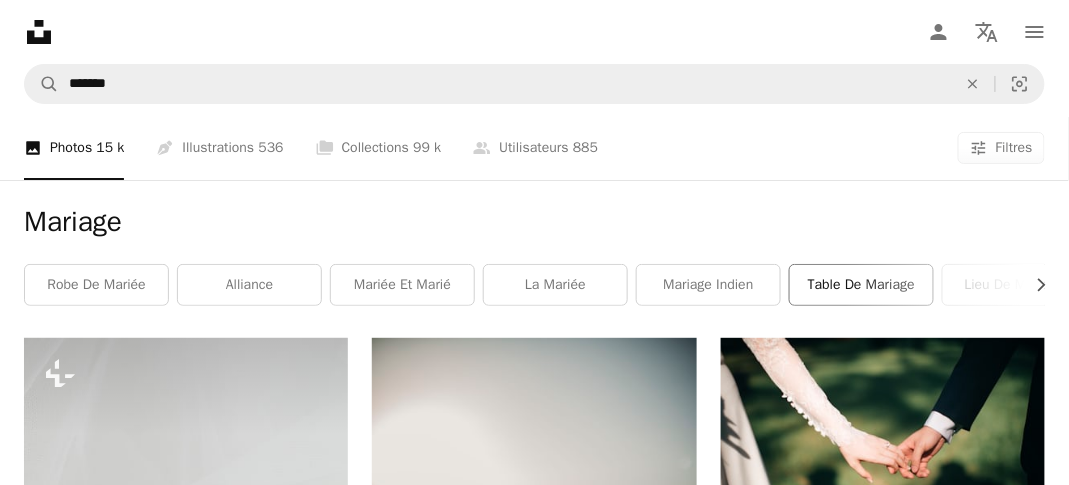 click on "Table de mariage" at bounding box center (861, 285) 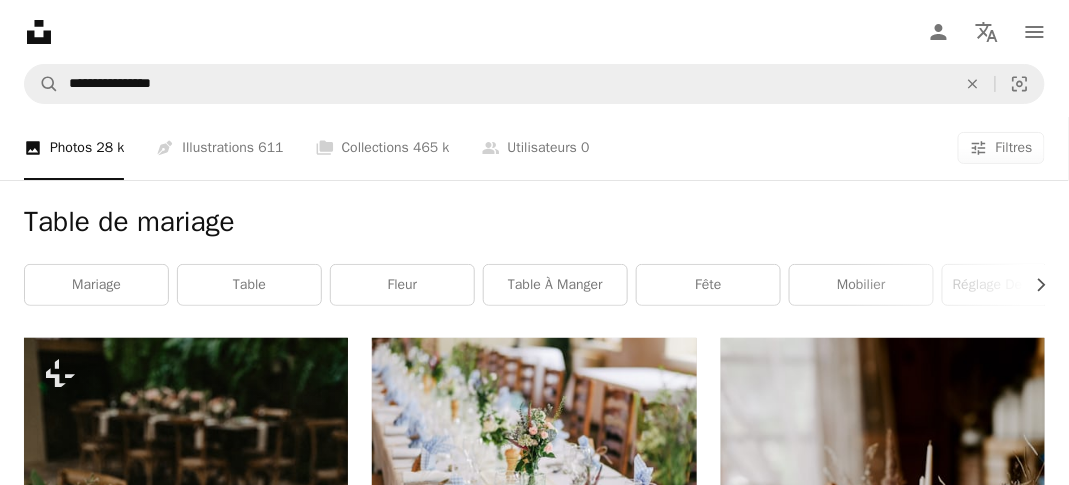 scroll, scrollTop: 424, scrollLeft: 0, axis: vertical 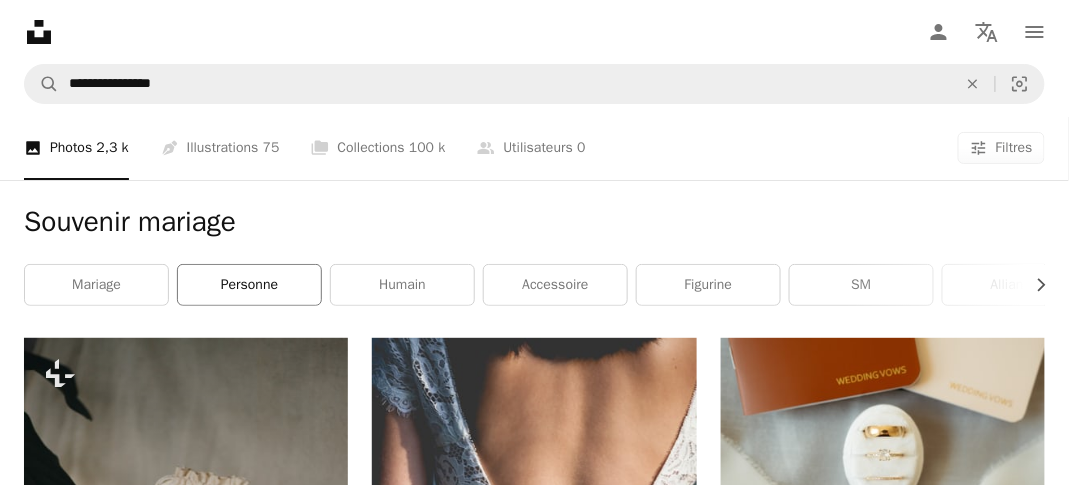 click on "personne" at bounding box center (249, 285) 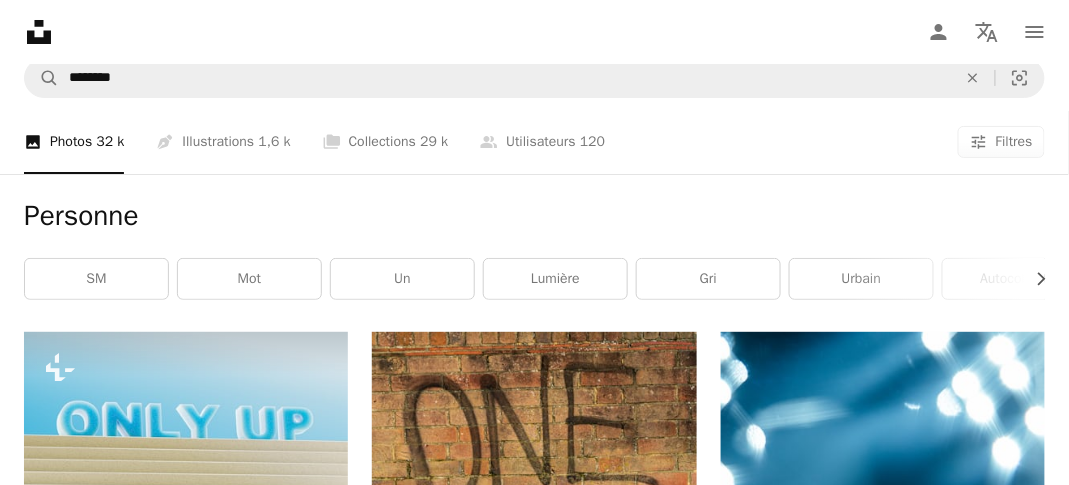 scroll, scrollTop: 0, scrollLeft: 0, axis: both 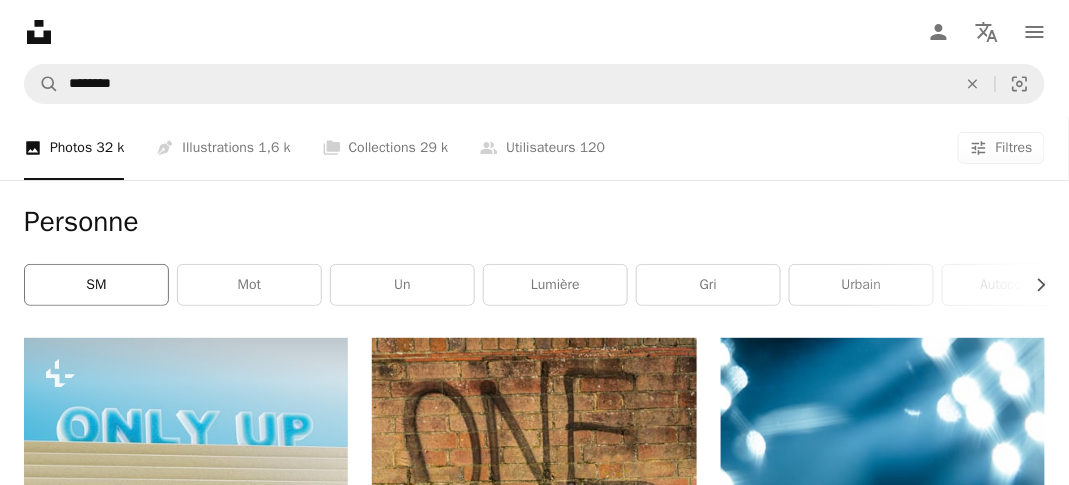 click on "SM" at bounding box center [96, 285] 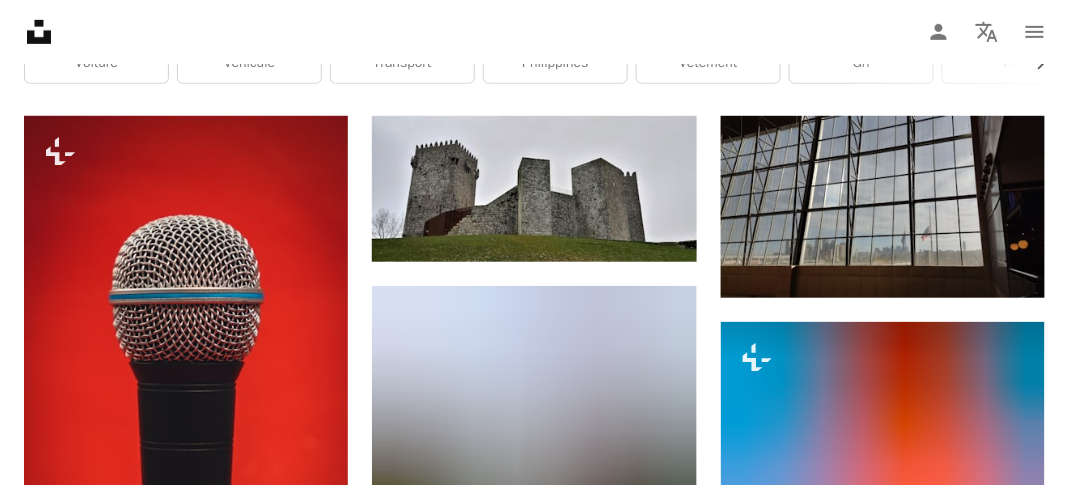 scroll, scrollTop: 0, scrollLeft: 0, axis: both 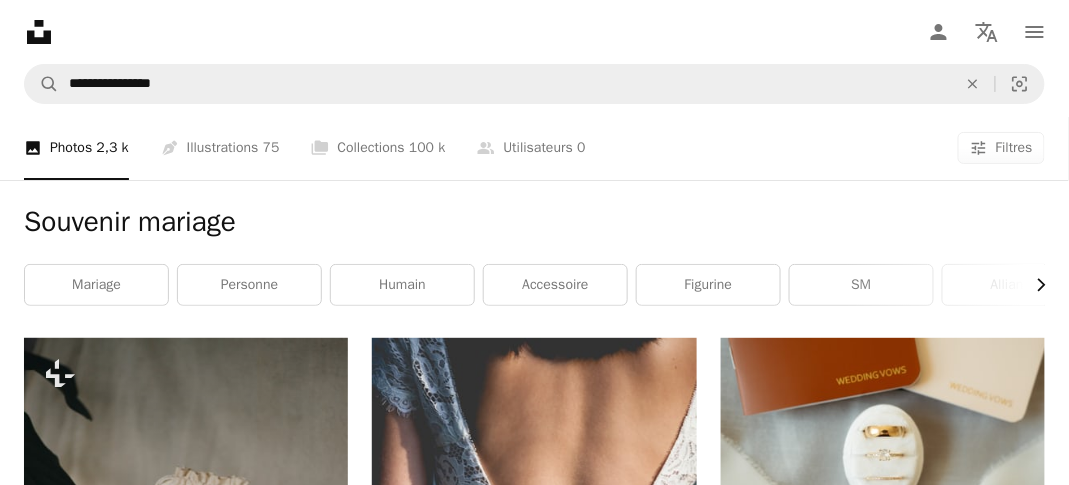 click on "Chevron right" 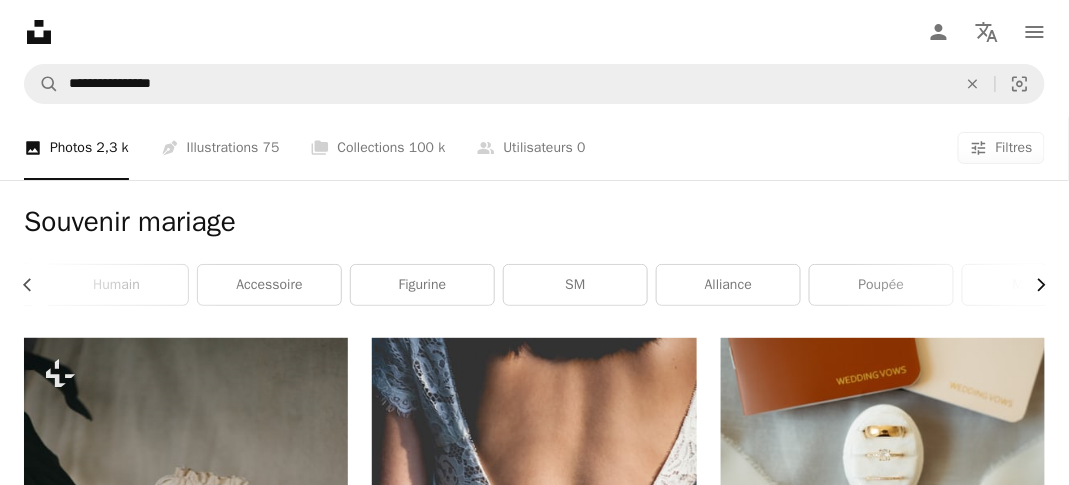 scroll, scrollTop: 0, scrollLeft: 299, axis: horizontal 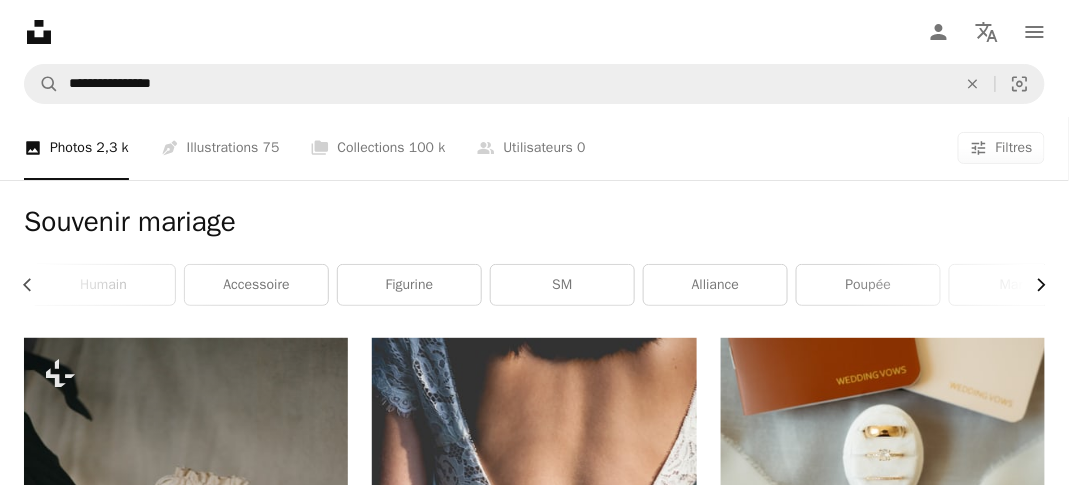 click on "Chevron right" 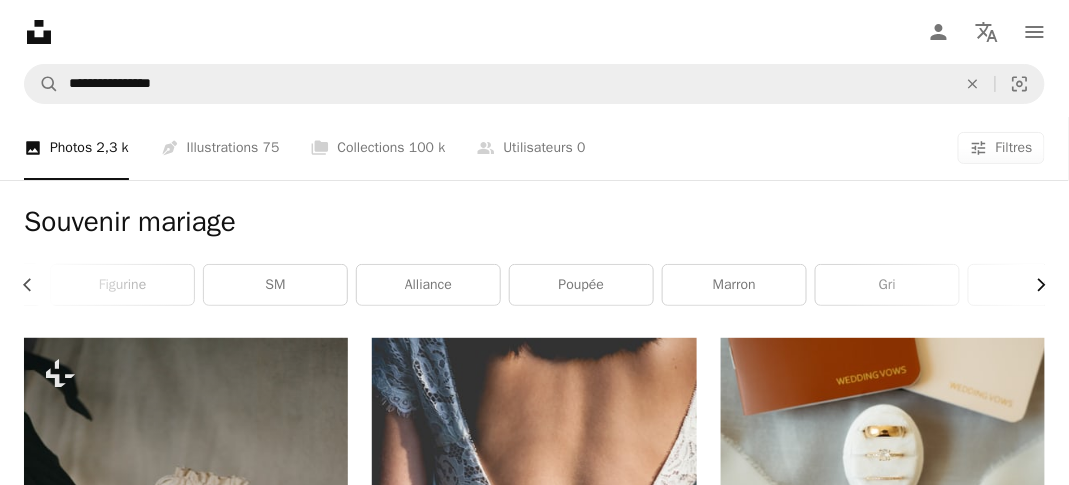 scroll, scrollTop: 0, scrollLeft: 599, axis: horizontal 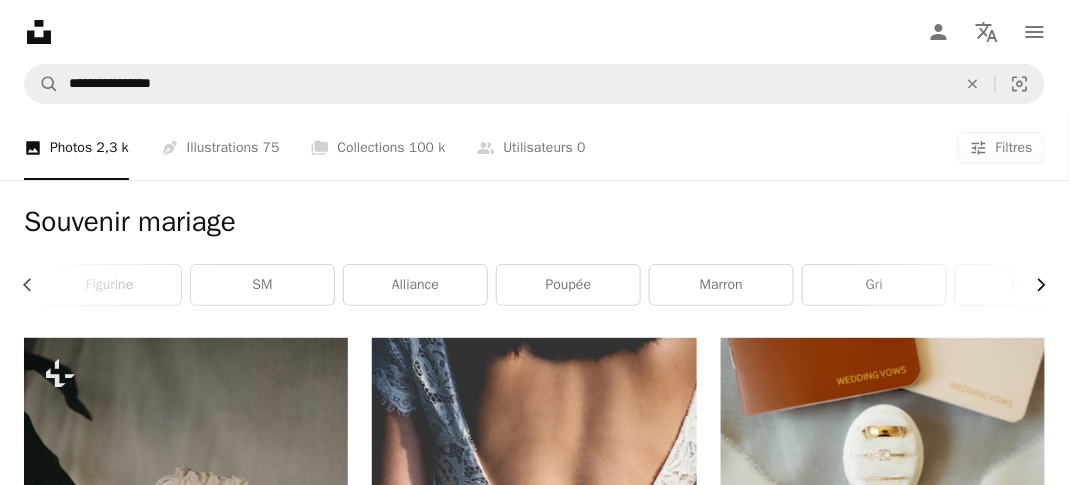 click on "Chevron right" 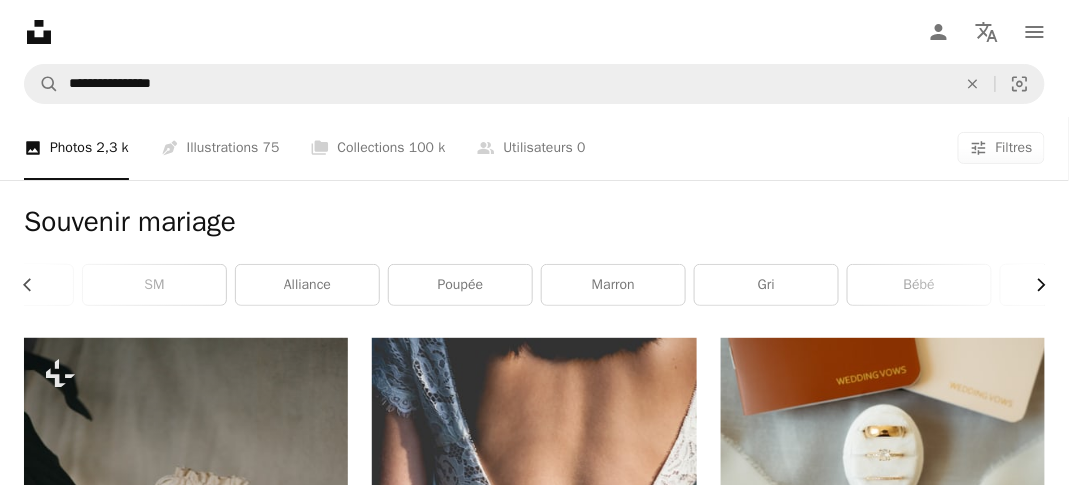 scroll, scrollTop: 0, scrollLeft: 805, axis: horizontal 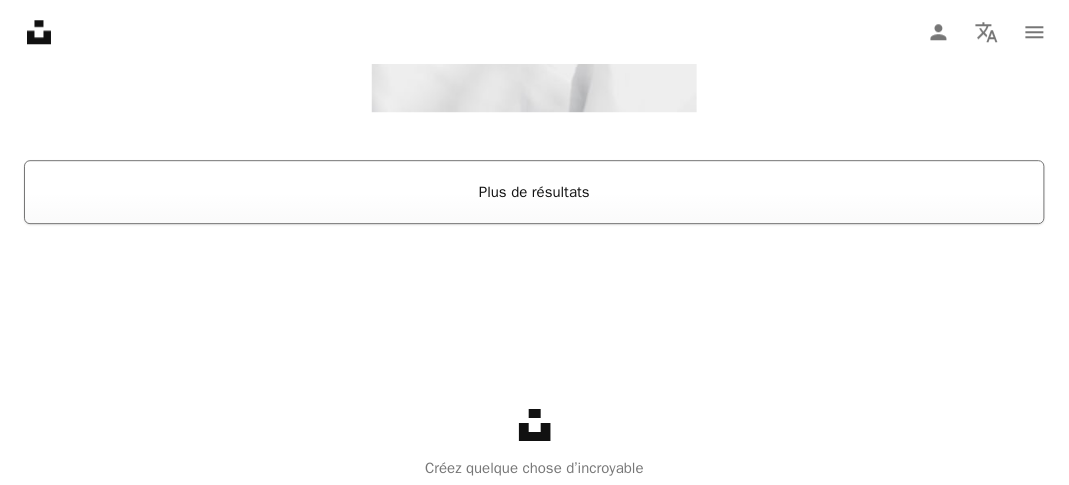 click on "Plus de résultats" at bounding box center (534, 192) 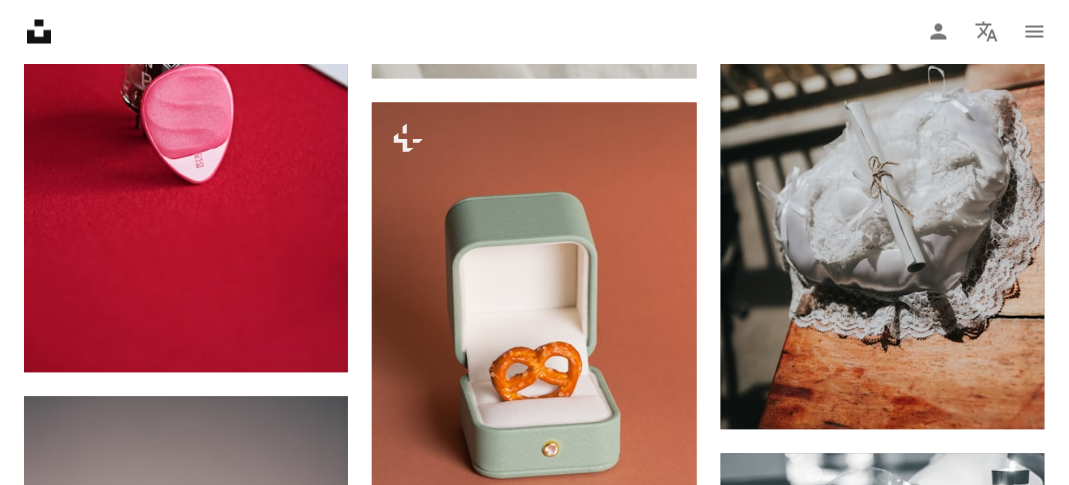 scroll, scrollTop: 4223, scrollLeft: 0, axis: vertical 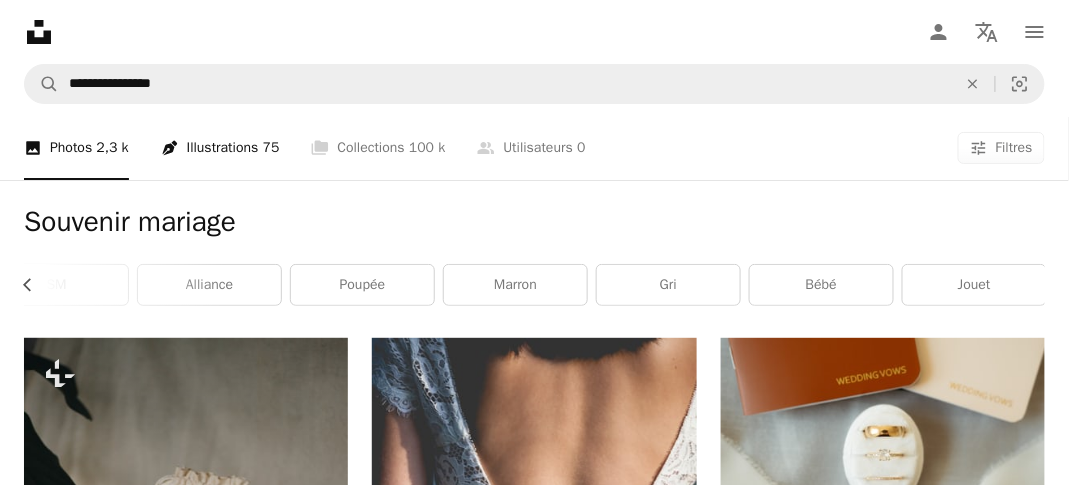click on "Pen Tool Illustrations   75" at bounding box center (220, 148) 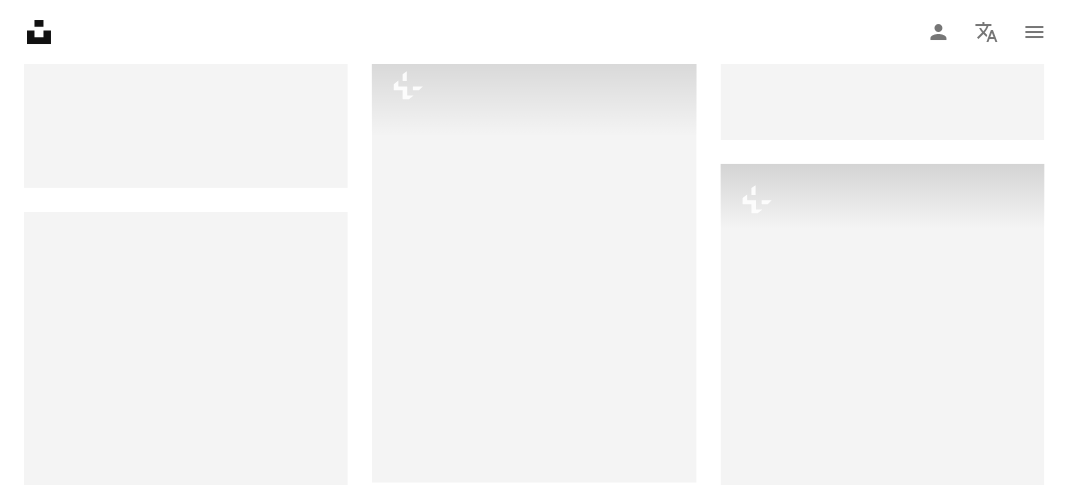 scroll, scrollTop: 1672, scrollLeft: 0, axis: vertical 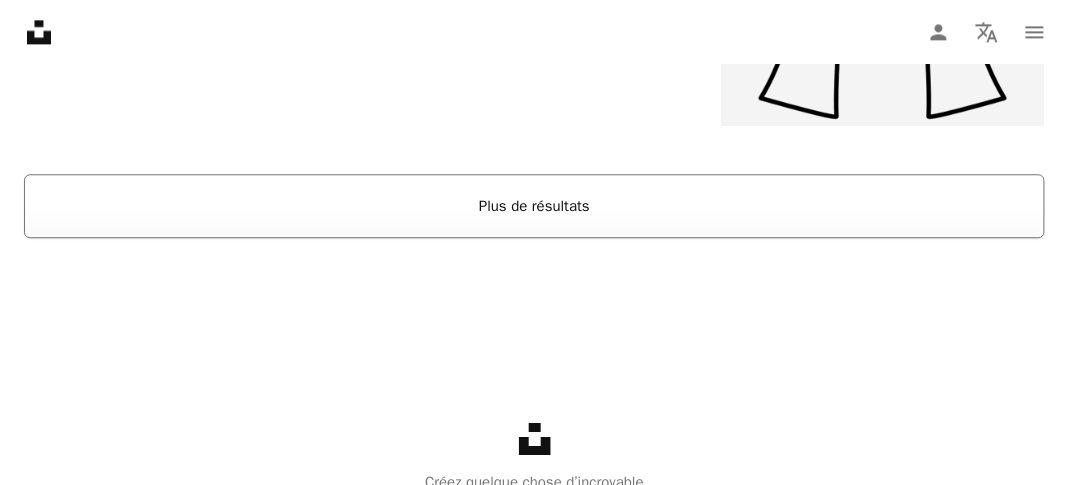 click on "Plus de résultats" at bounding box center (534, 206) 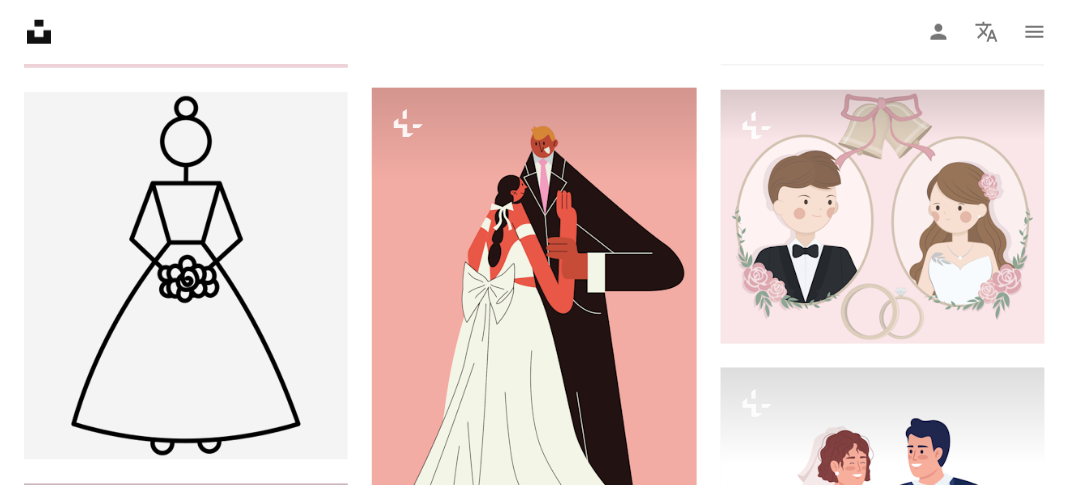 scroll, scrollTop: 5591, scrollLeft: 0, axis: vertical 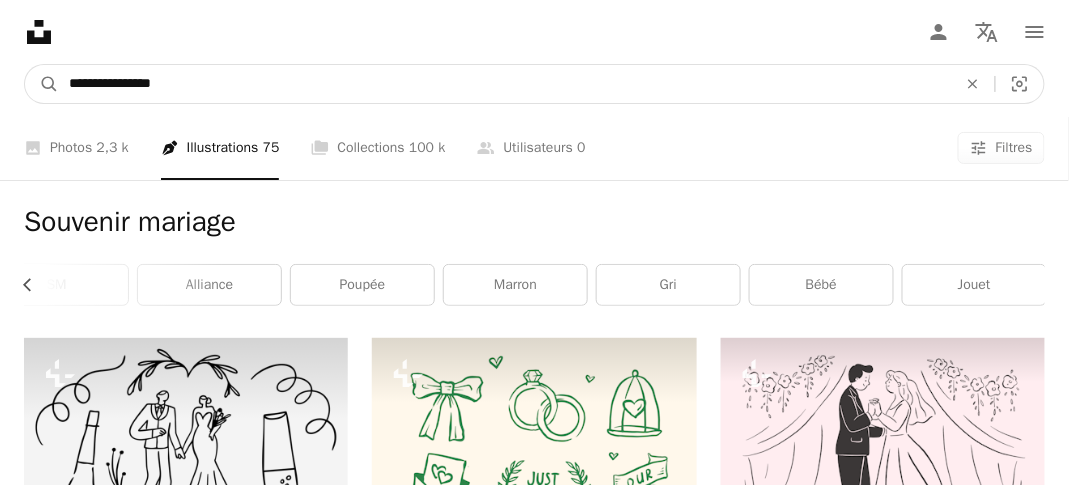 drag, startPoint x: 184, startPoint y: 85, endPoint x: -26, endPoint y: 94, distance: 210.19276 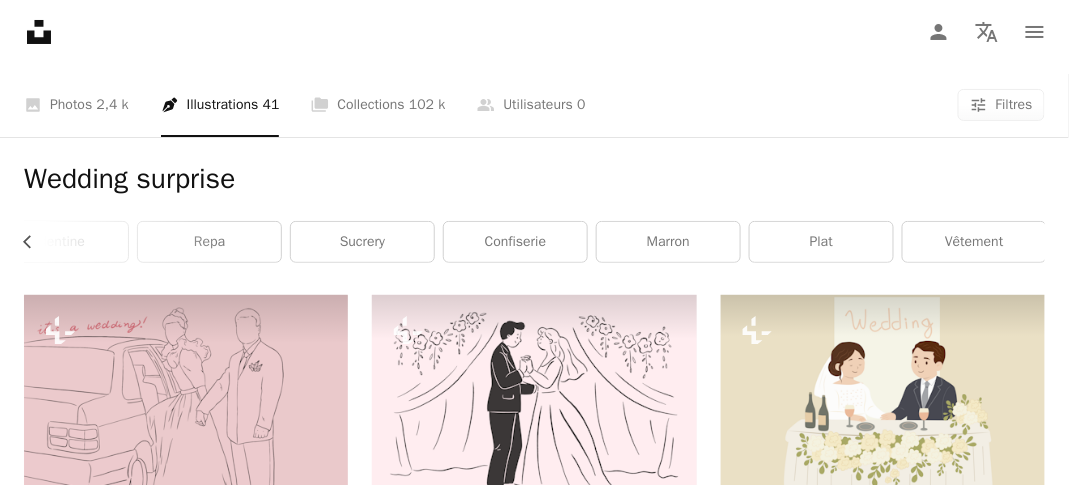scroll, scrollTop: 39, scrollLeft: 0, axis: vertical 